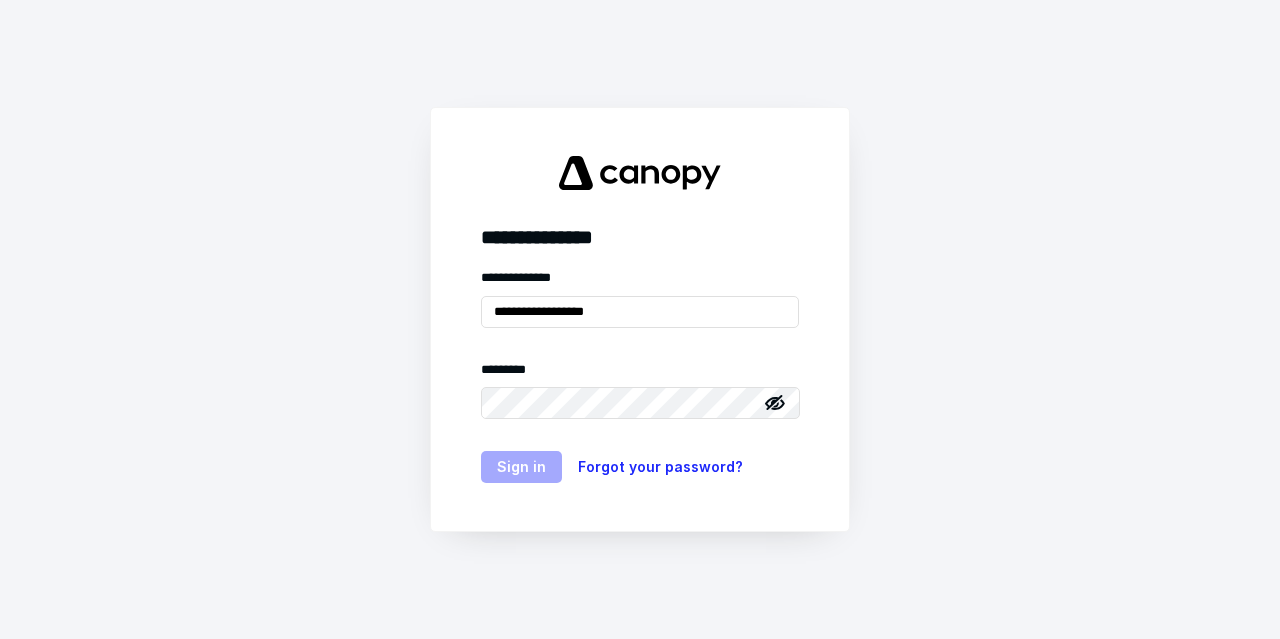 scroll, scrollTop: 0, scrollLeft: 0, axis: both 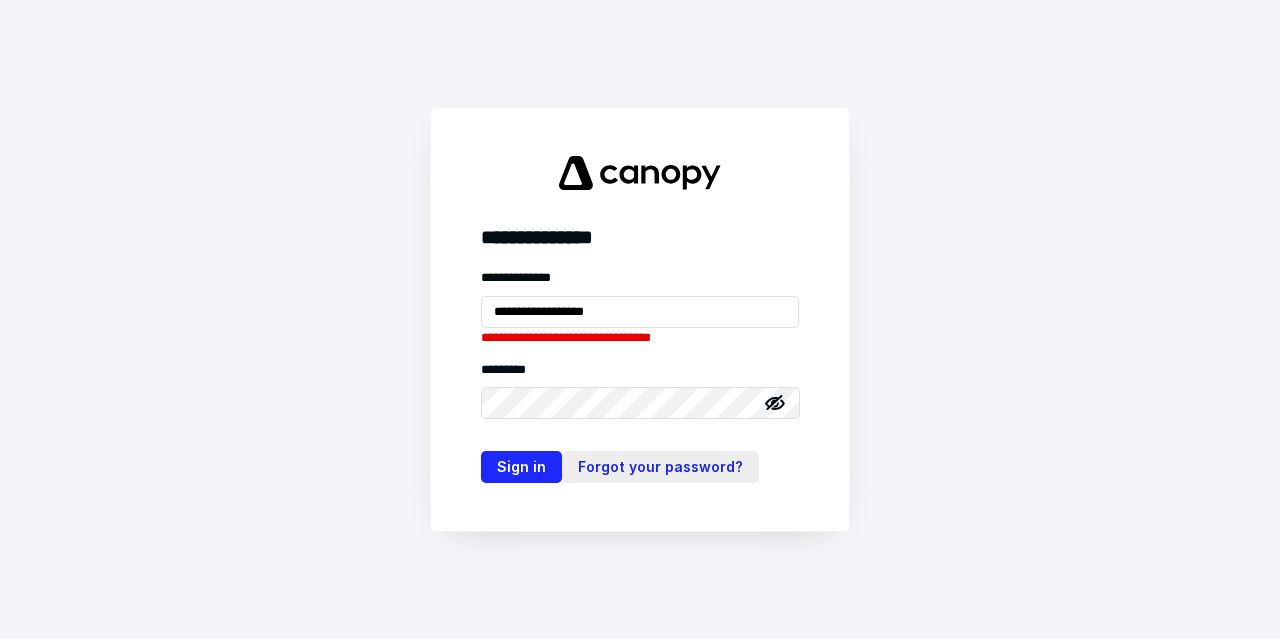 click on "Forgot your password?" at bounding box center [660, 467] 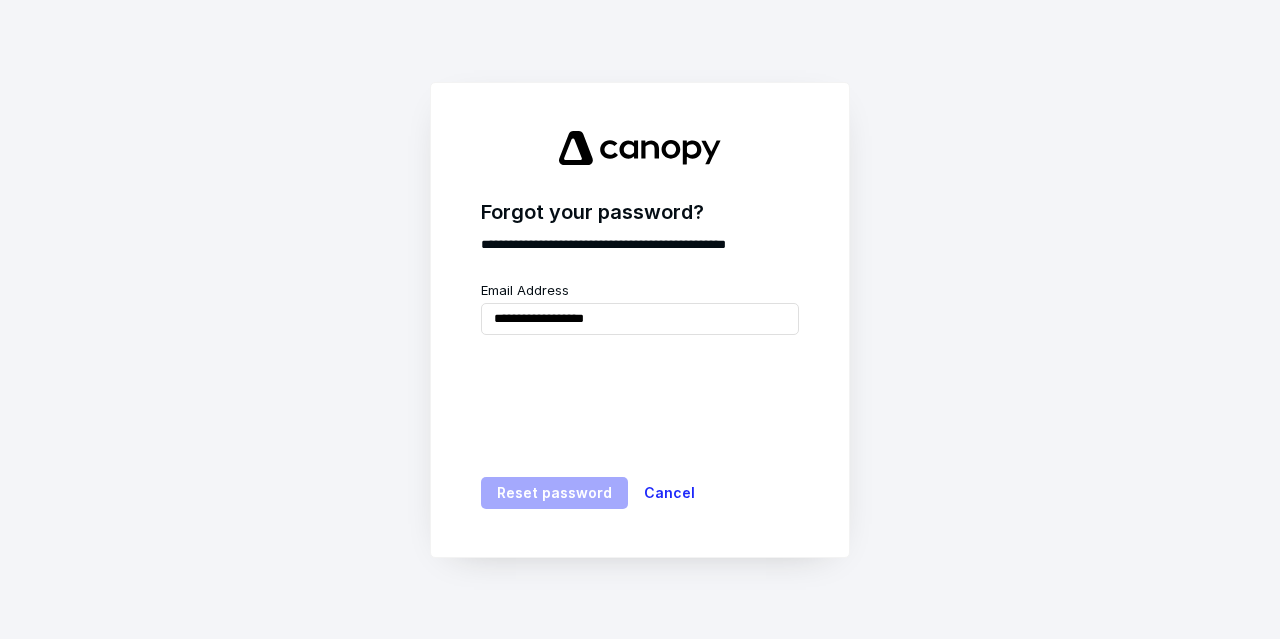 type on "**********" 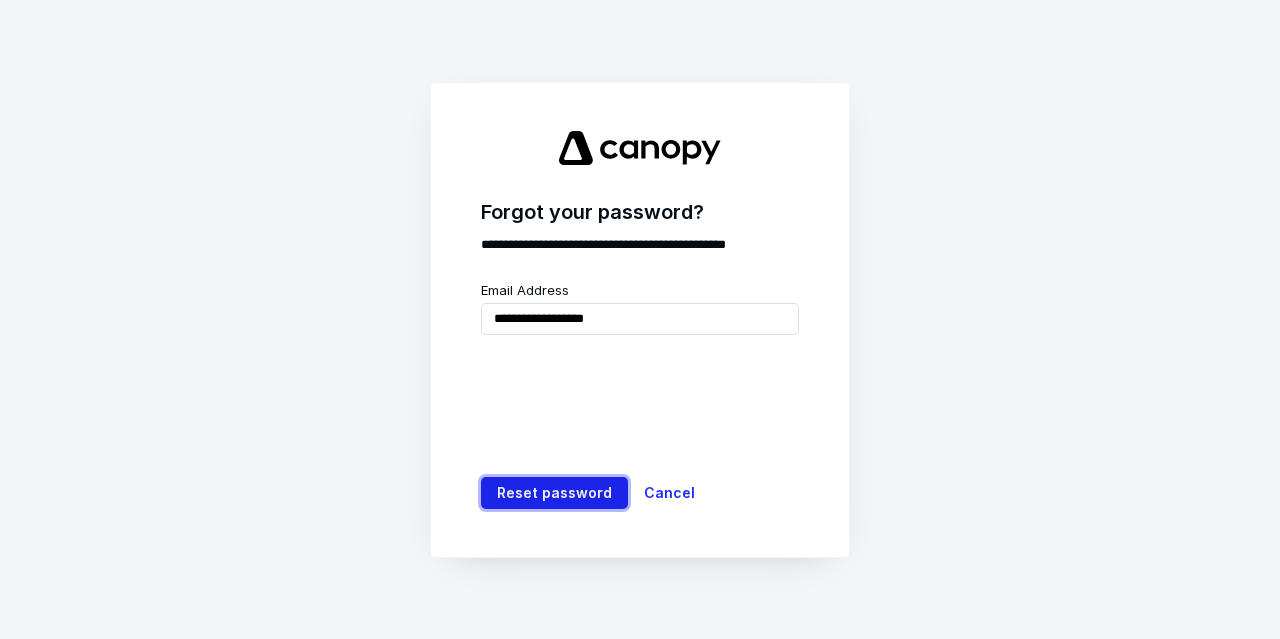 click on "Reset password" at bounding box center (554, 493) 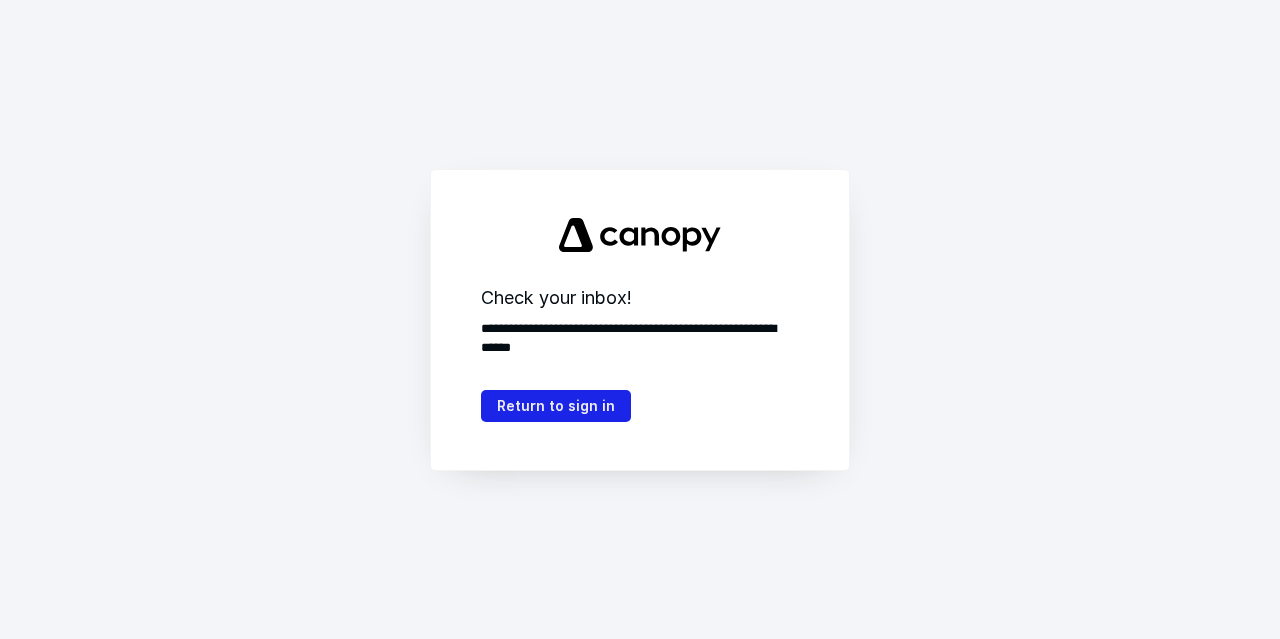 click on "Return to sign in" at bounding box center (556, 406) 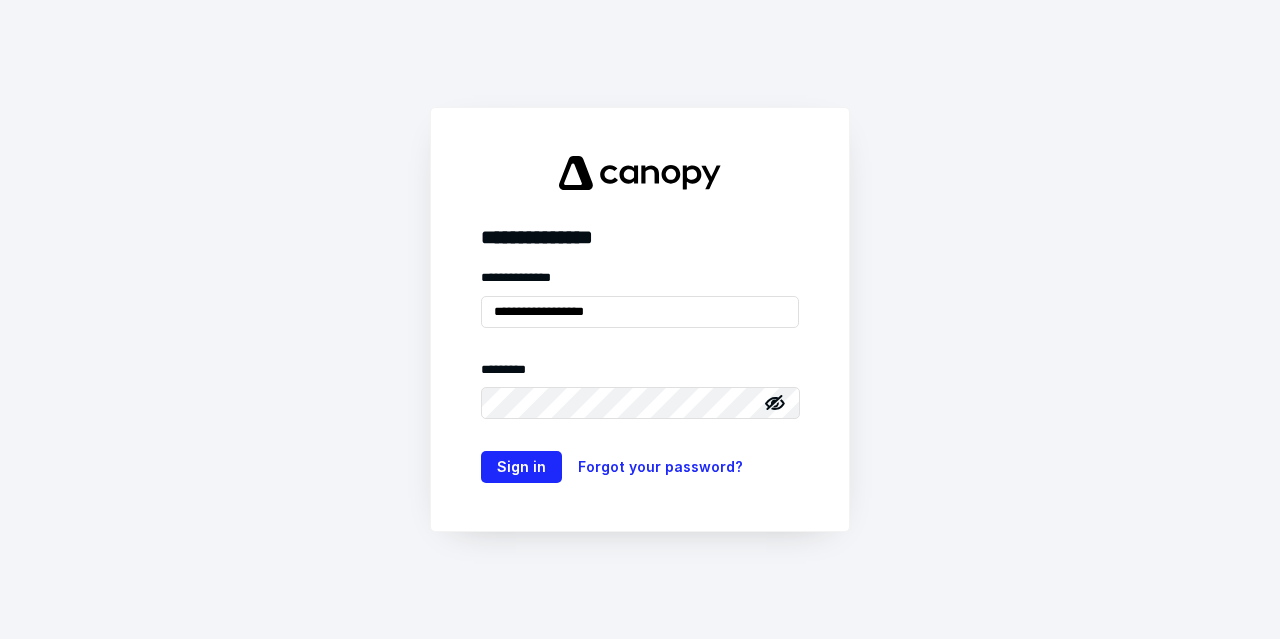 type on "**********" 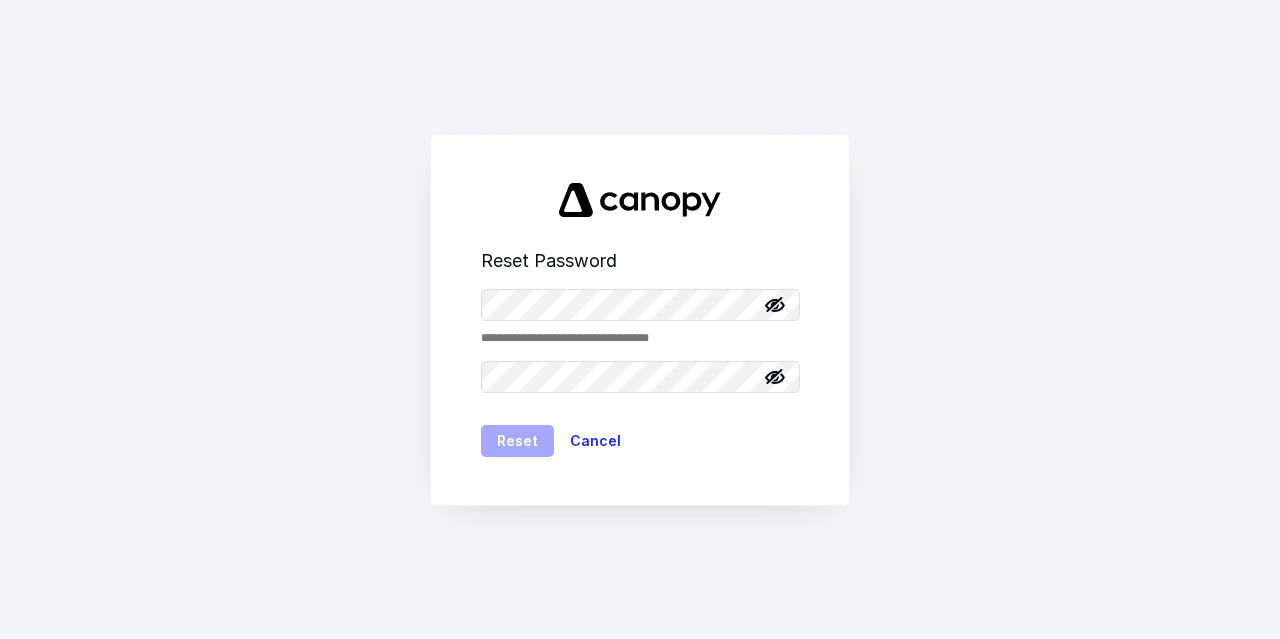 scroll, scrollTop: 0, scrollLeft: 0, axis: both 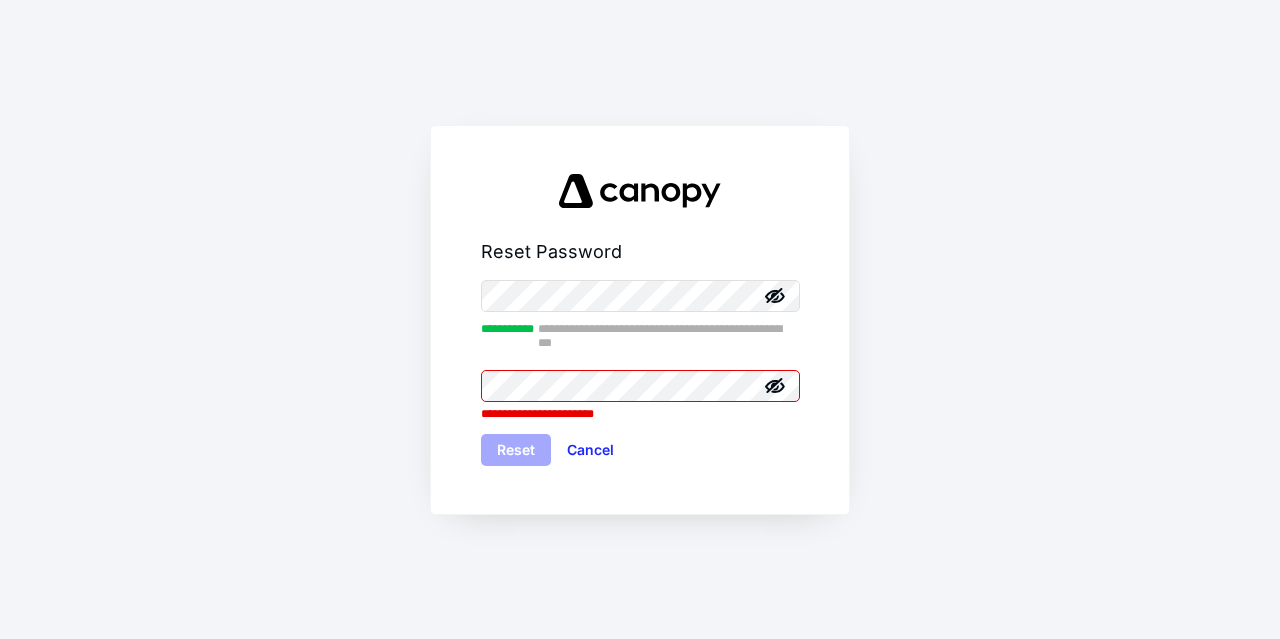 click 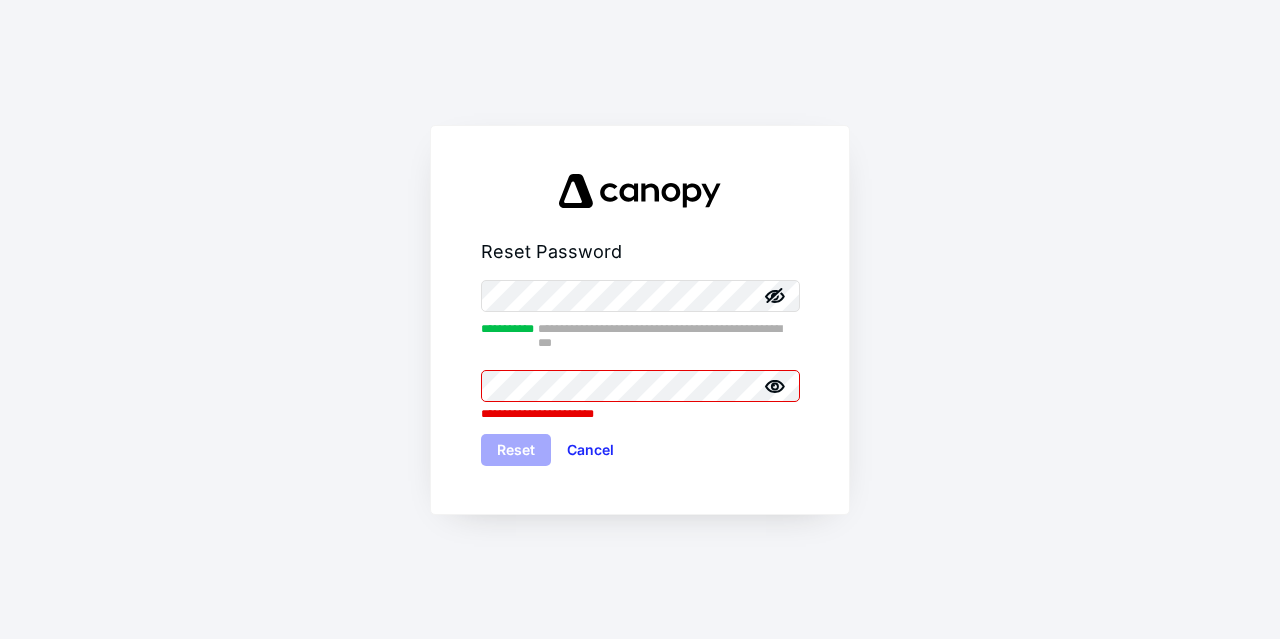 click 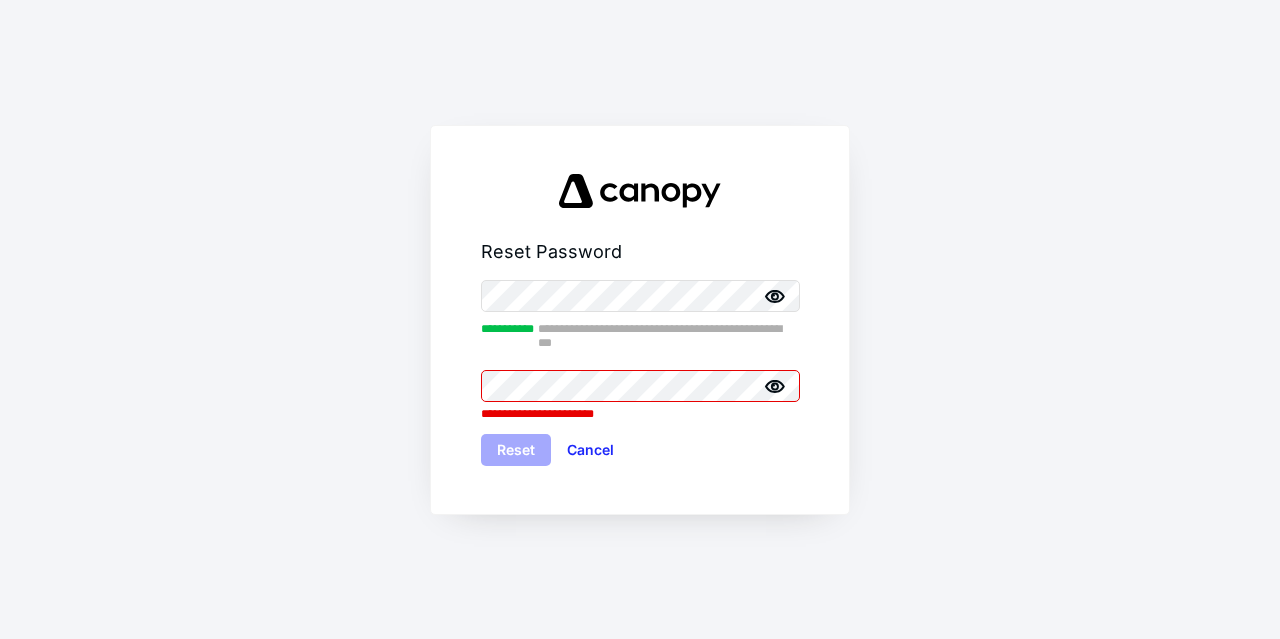 click on "**********" at bounding box center [640, 373] 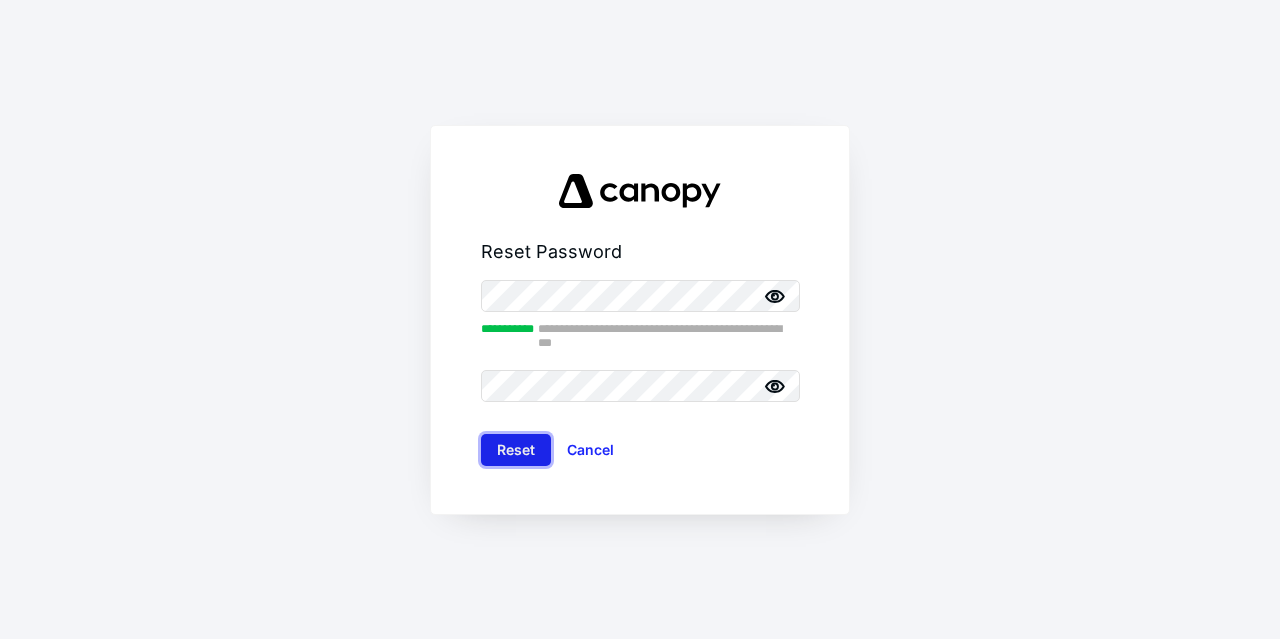 click on "Reset" at bounding box center (516, 450) 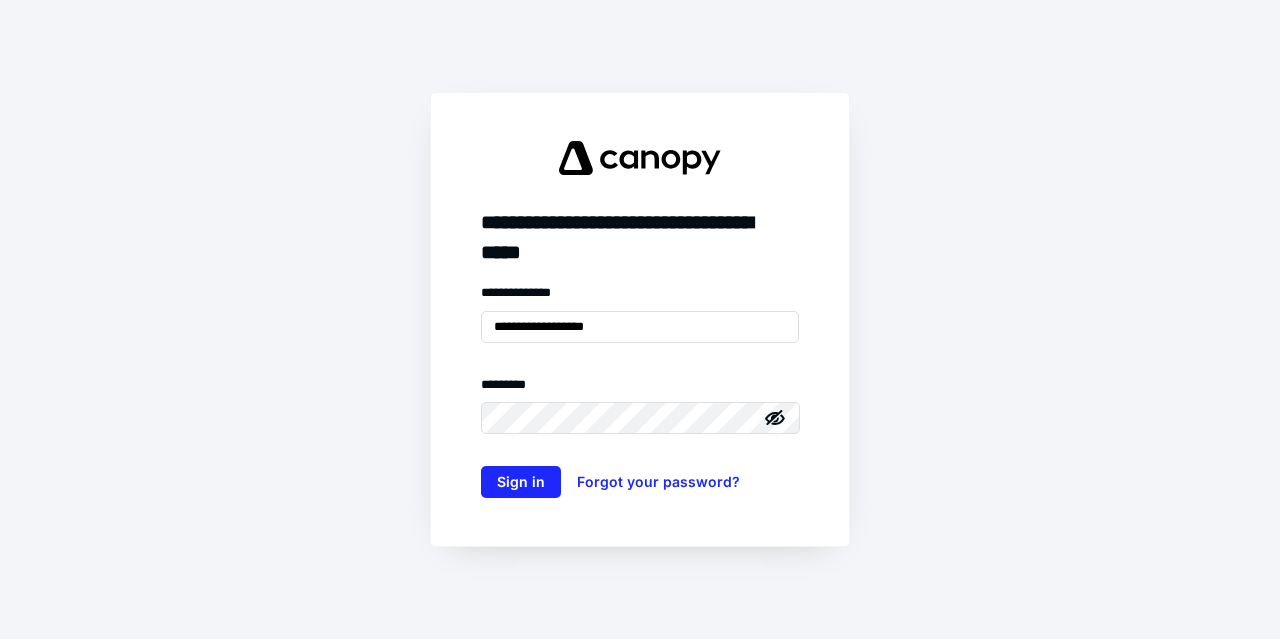 type on "**********" 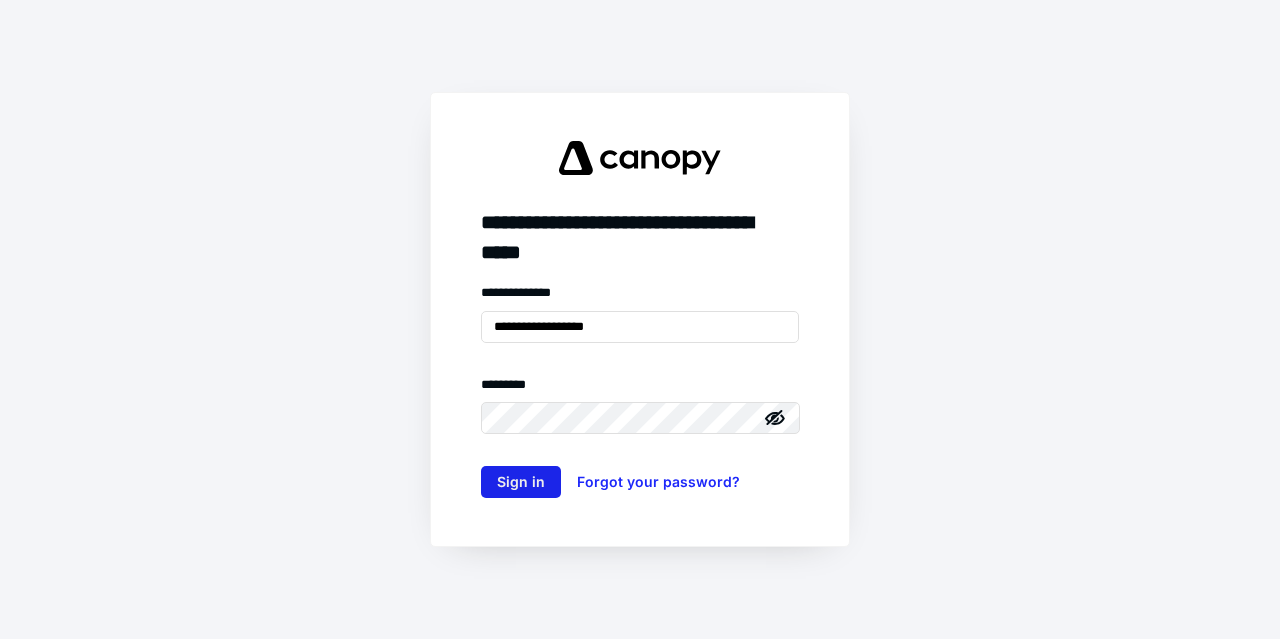 click on "Sign in" at bounding box center (521, 482) 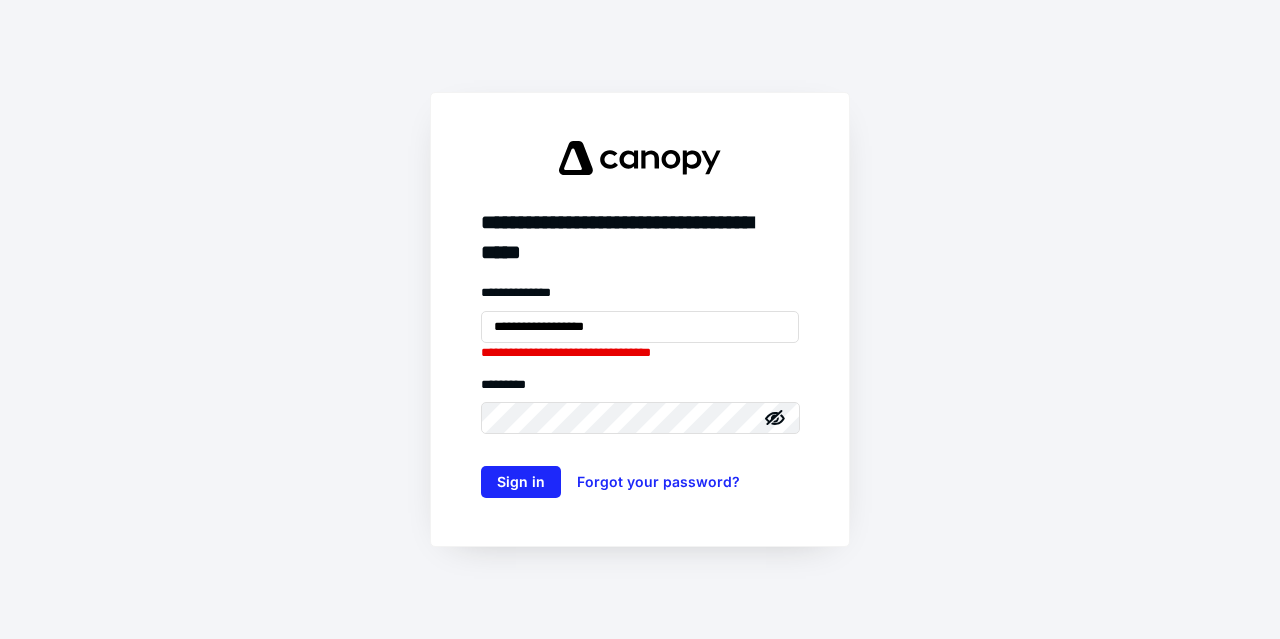click 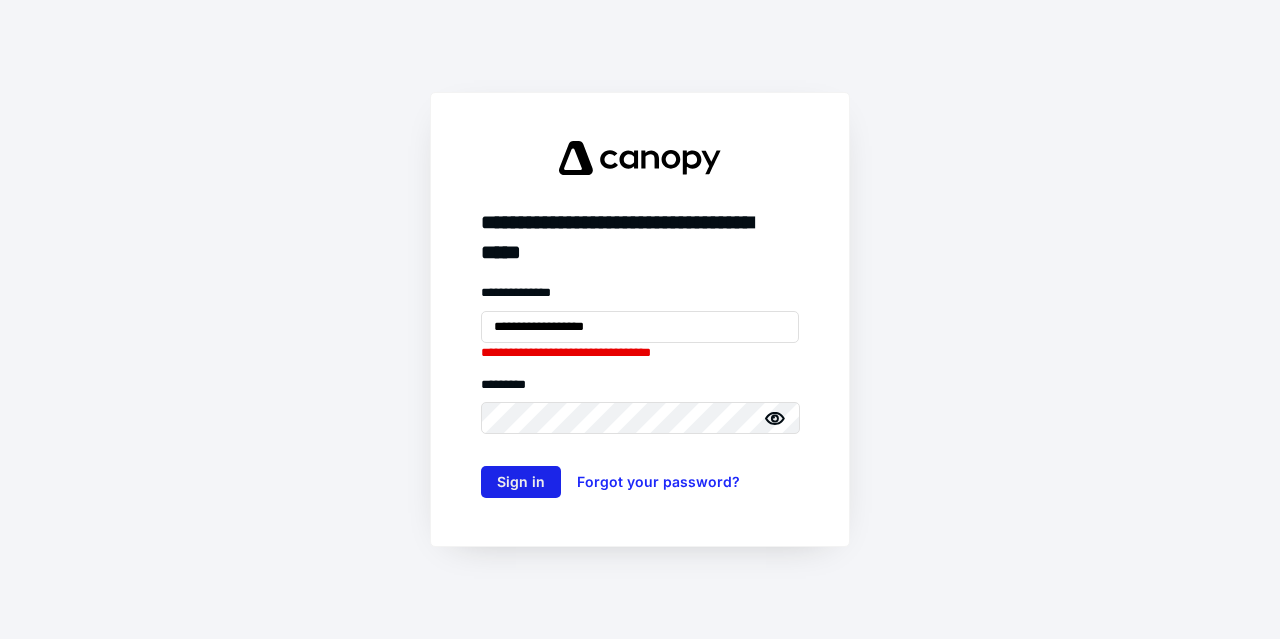 click on "Sign in" at bounding box center [521, 482] 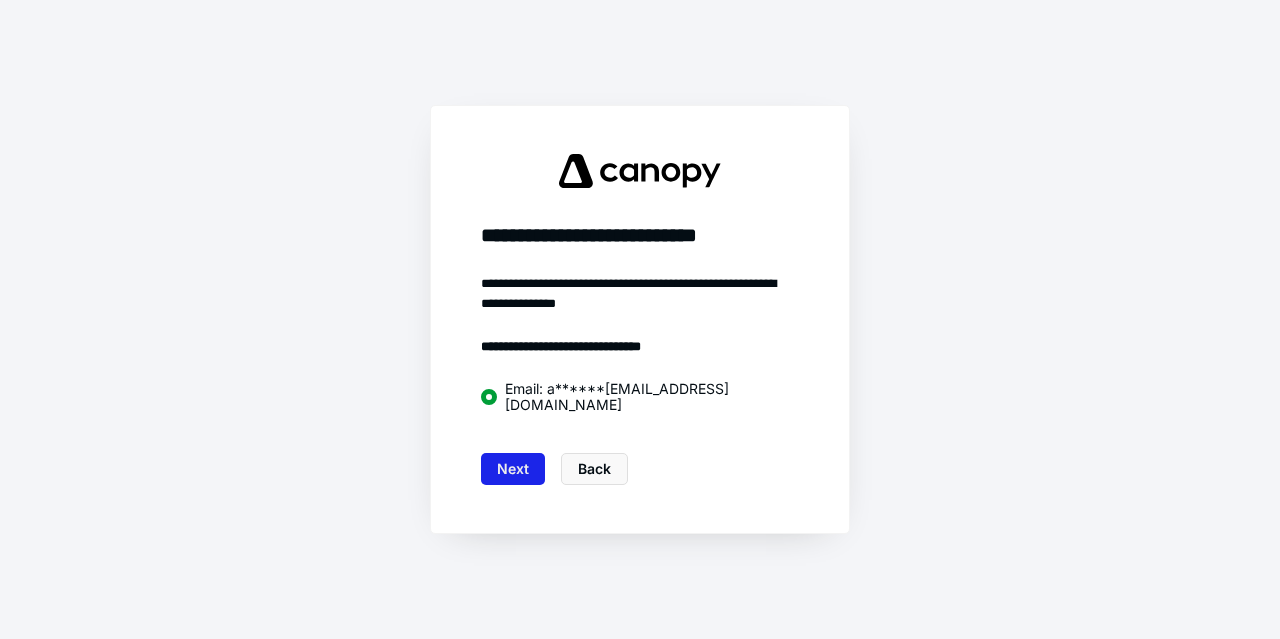 click on "Next" at bounding box center (513, 469) 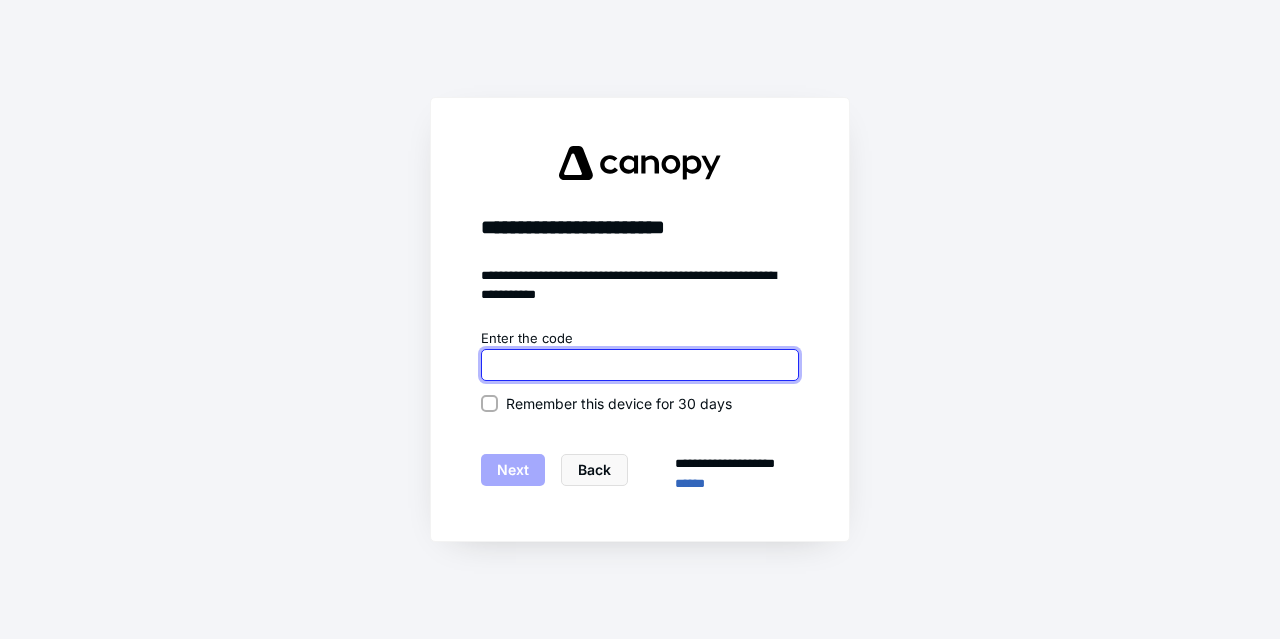 click at bounding box center [640, 365] 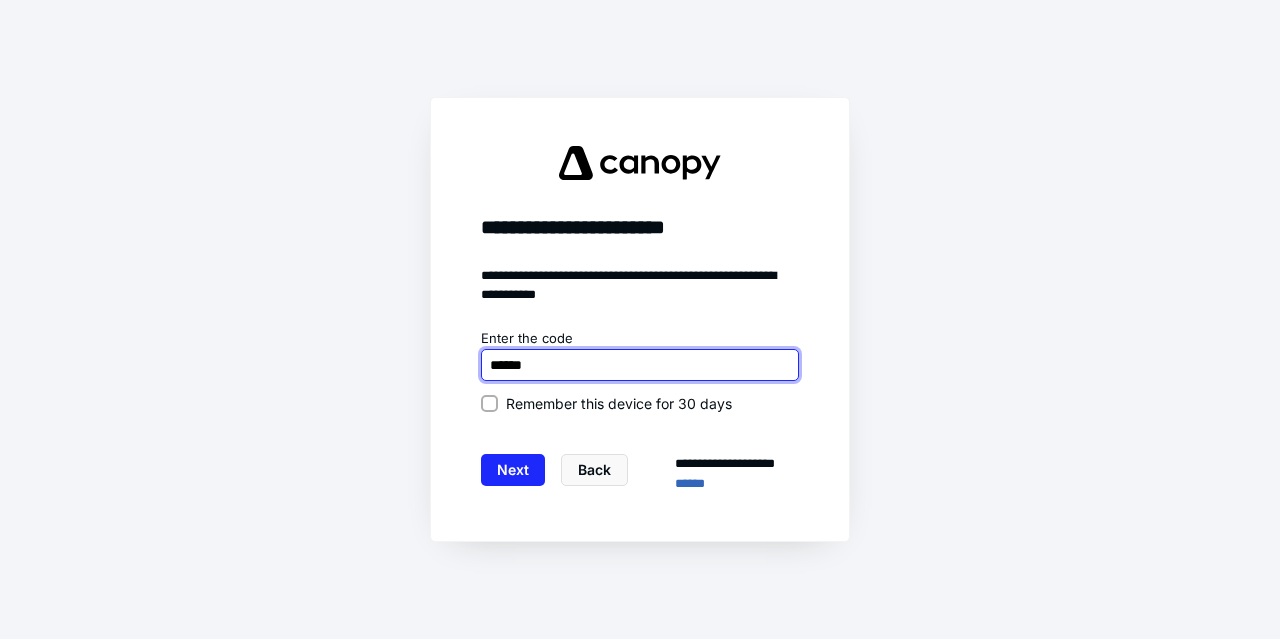 type on "******" 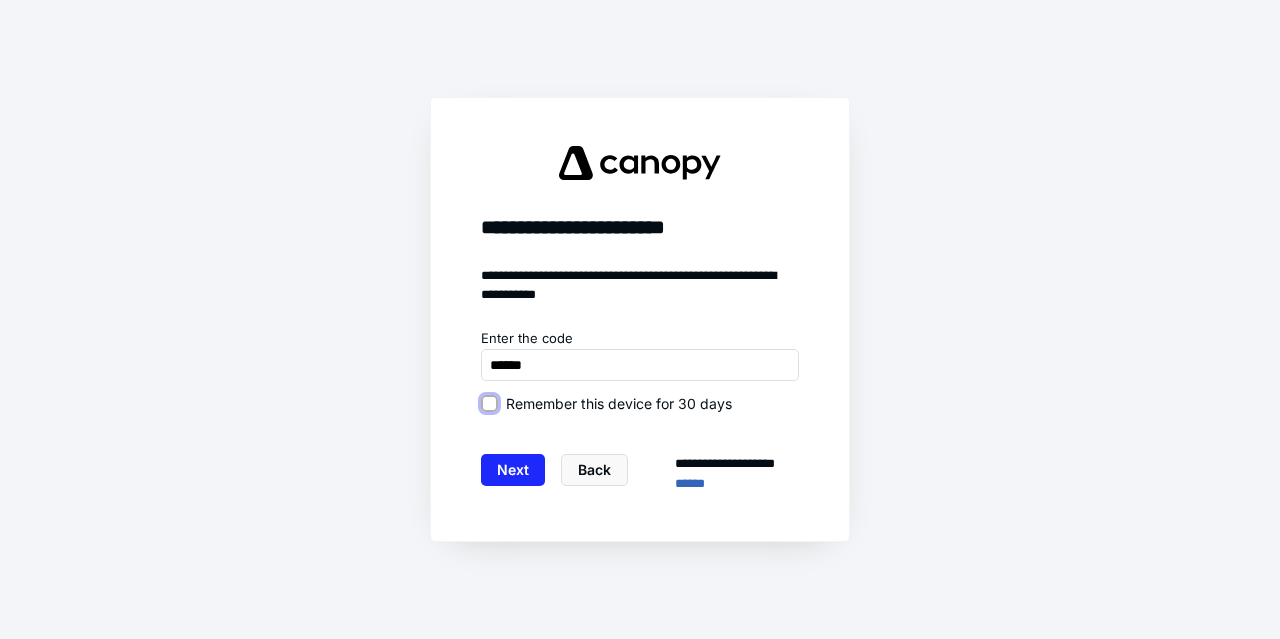 click on "Remember this device for 30 days" at bounding box center [489, 403] 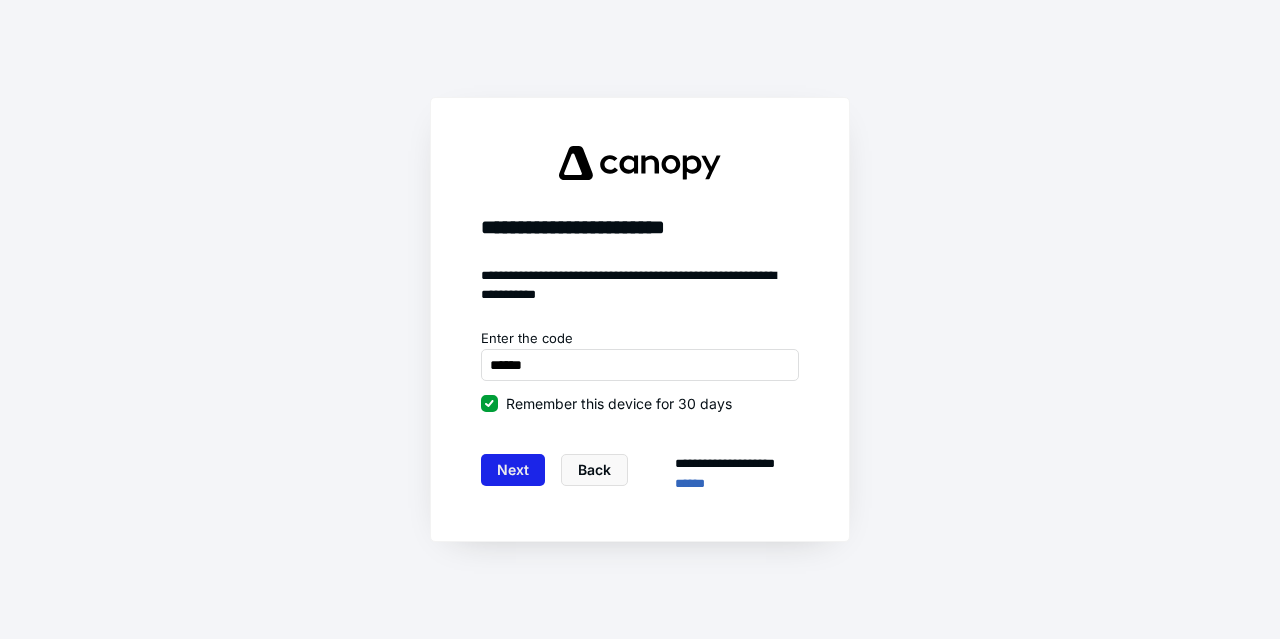click on "Next" at bounding box center (513, 470) 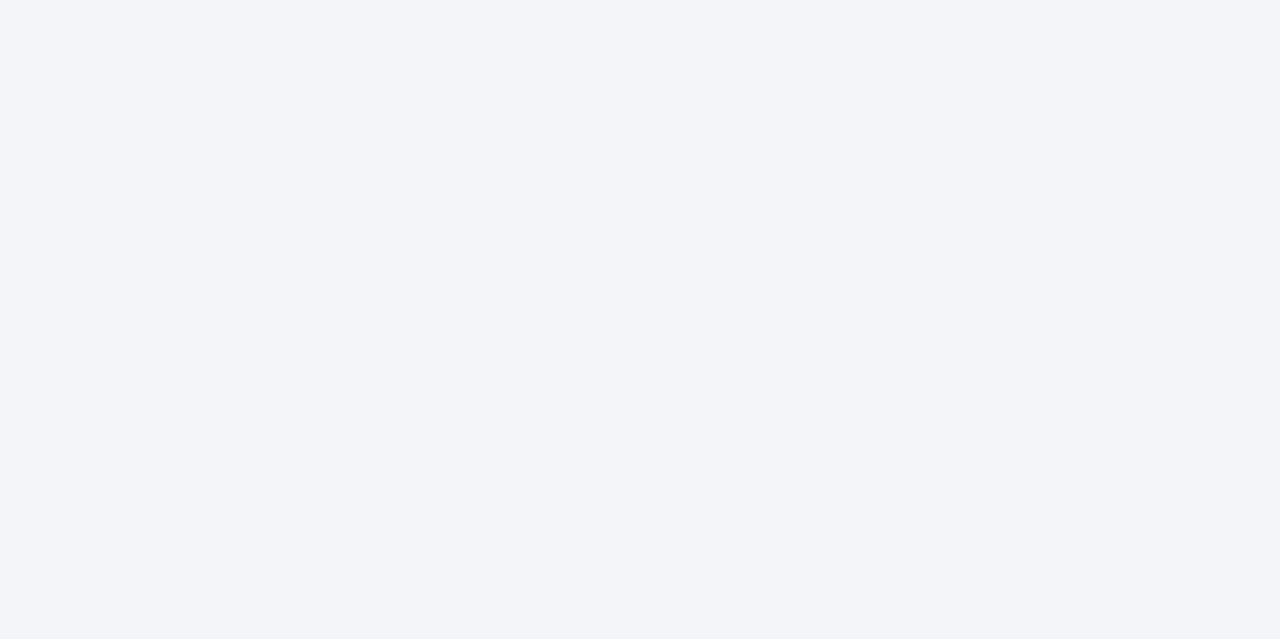 scroll, scrollTop: 0, scrollLeft: 0, axis: both 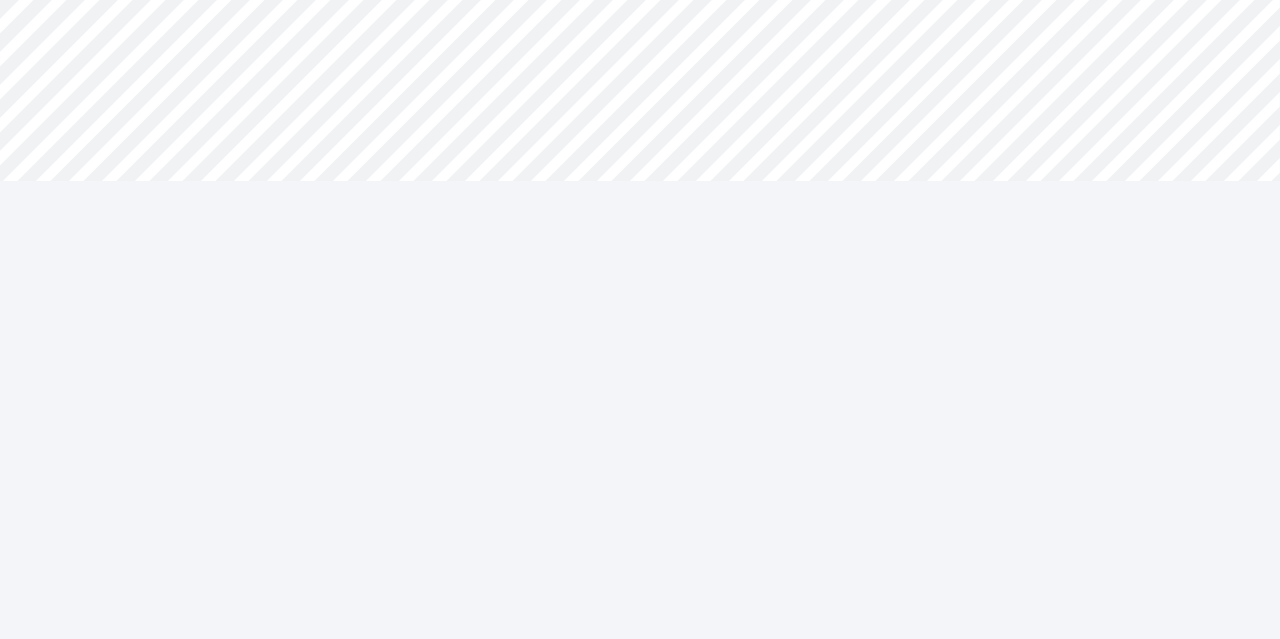 click on "**********" at bounding box center (640, 140) 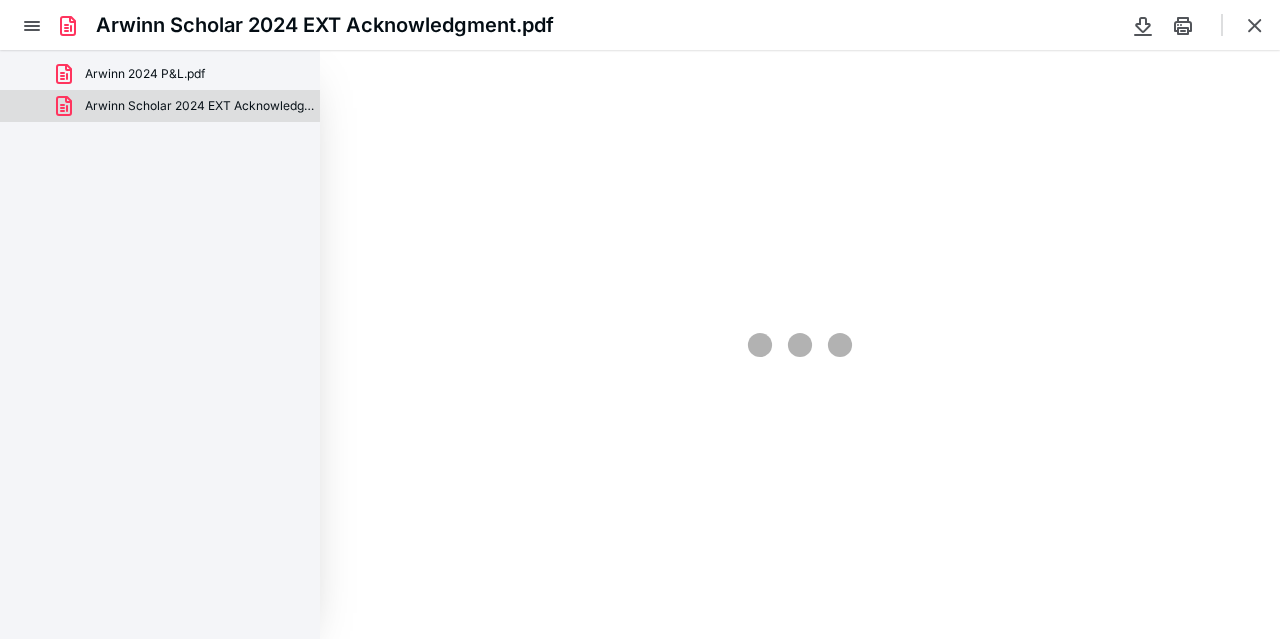 scroll, scrollTop: 0, scrollLeft: 0, axis: both 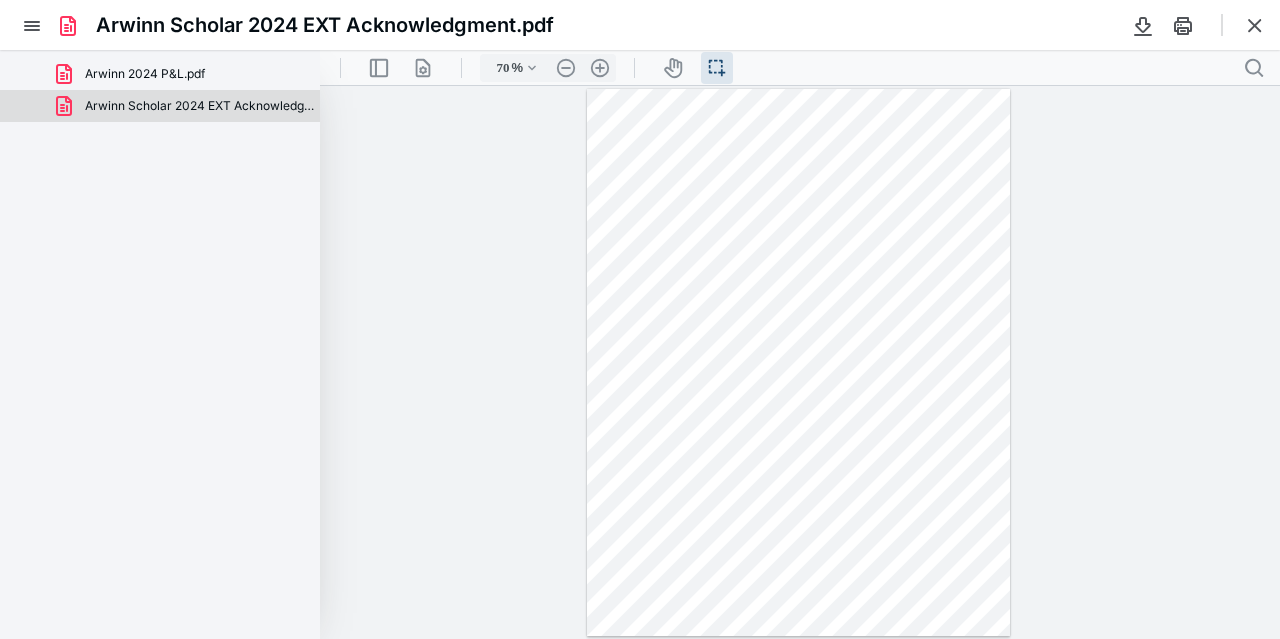 click on "Arwinn Scholar 2024 EXT Acknowledgment.pdf" at bounding box center [640, 25] 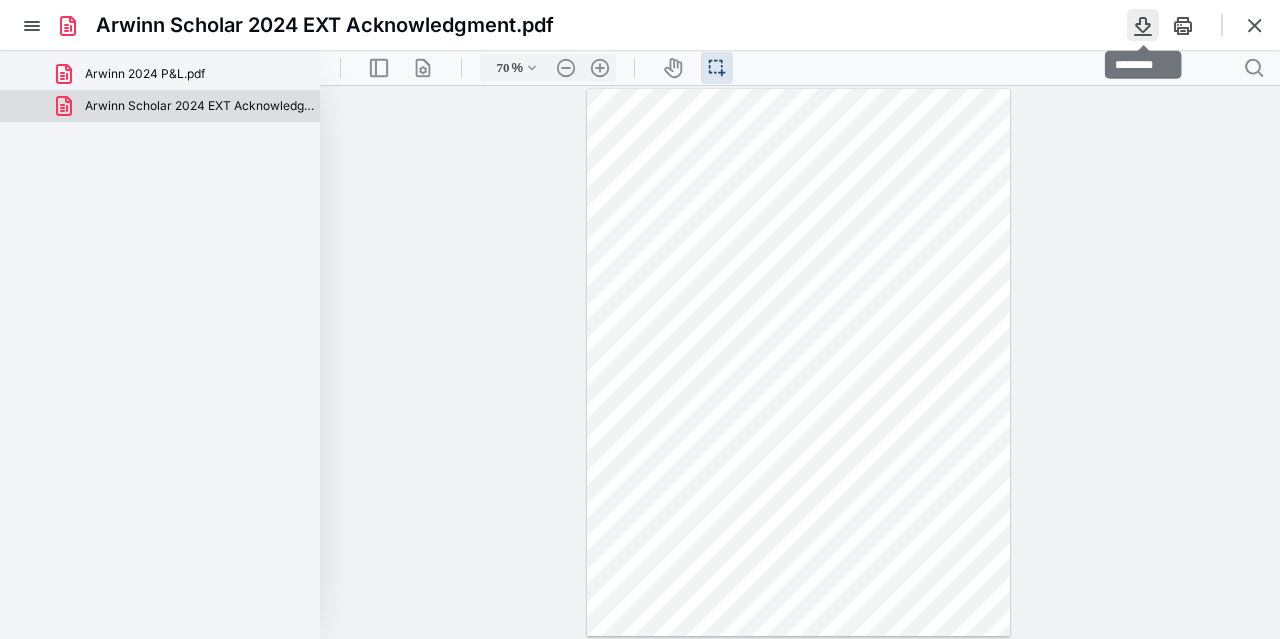 click at bounding box center [1143, 25] 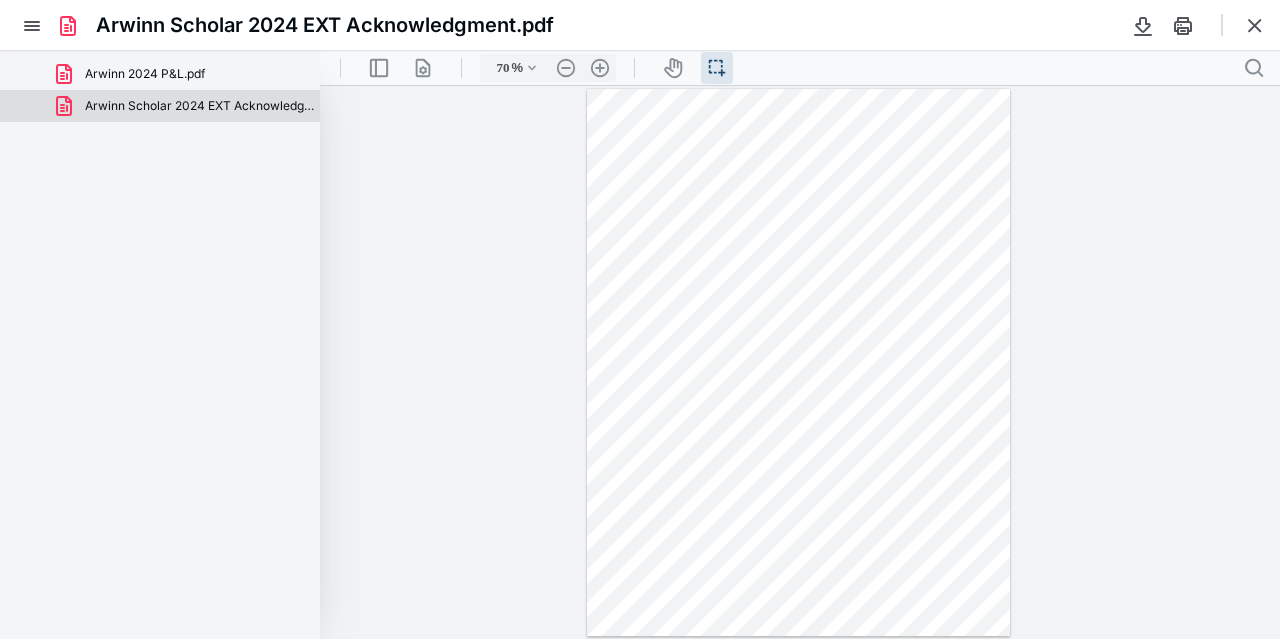click on "Arwinn 2024 P&L.pdf" at bounding box center (160, 74) 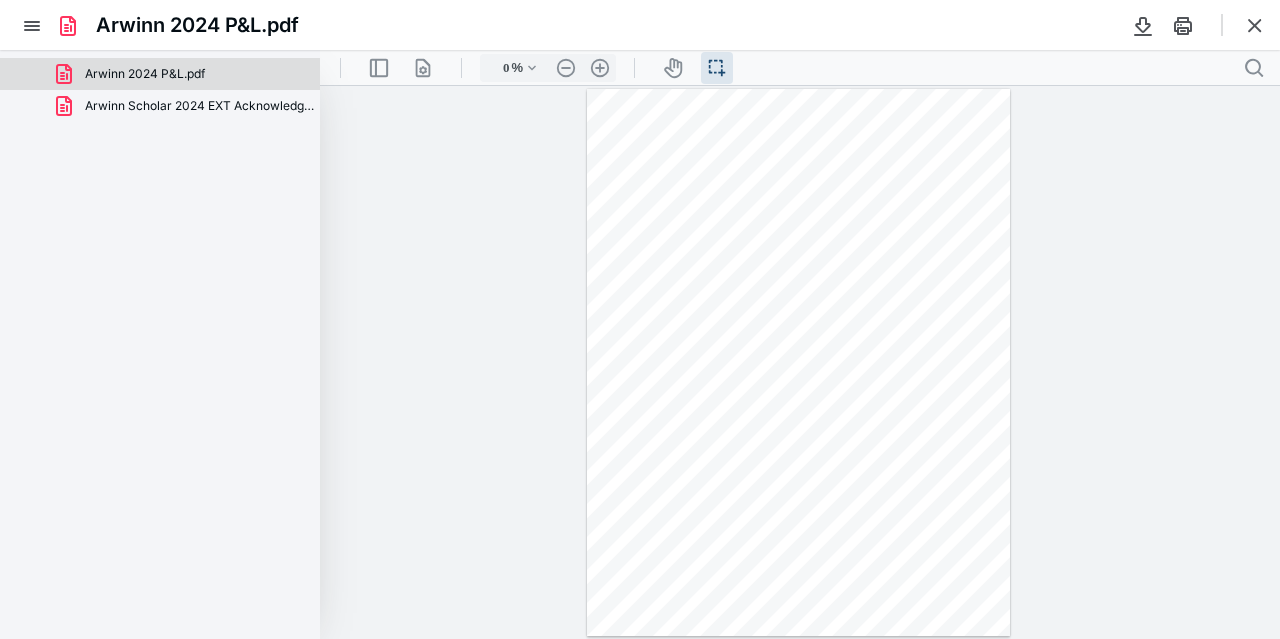 type on "70" 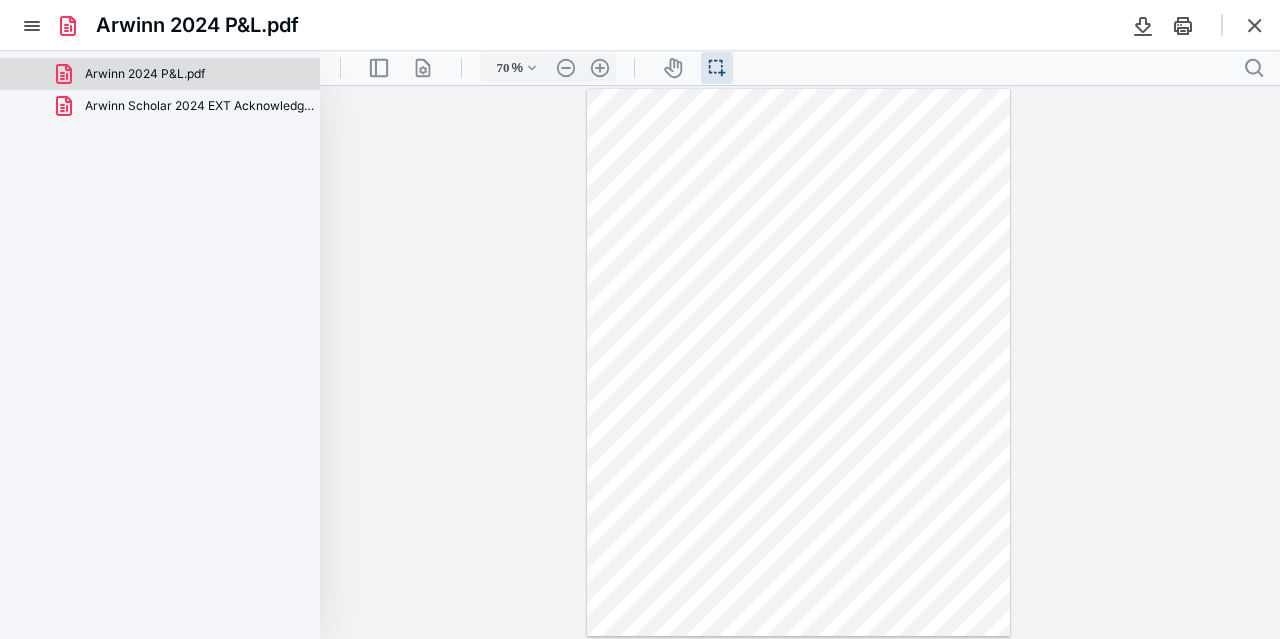 click at bounding box center (798, 362) 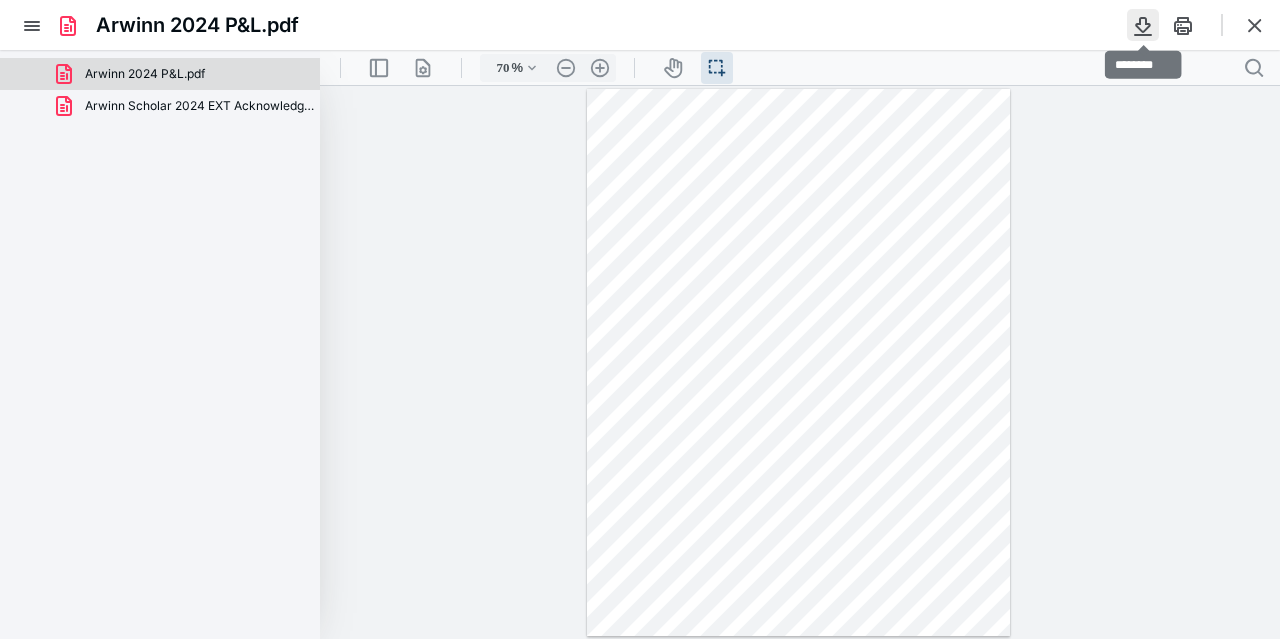 click at bounding box center (1143, 25) 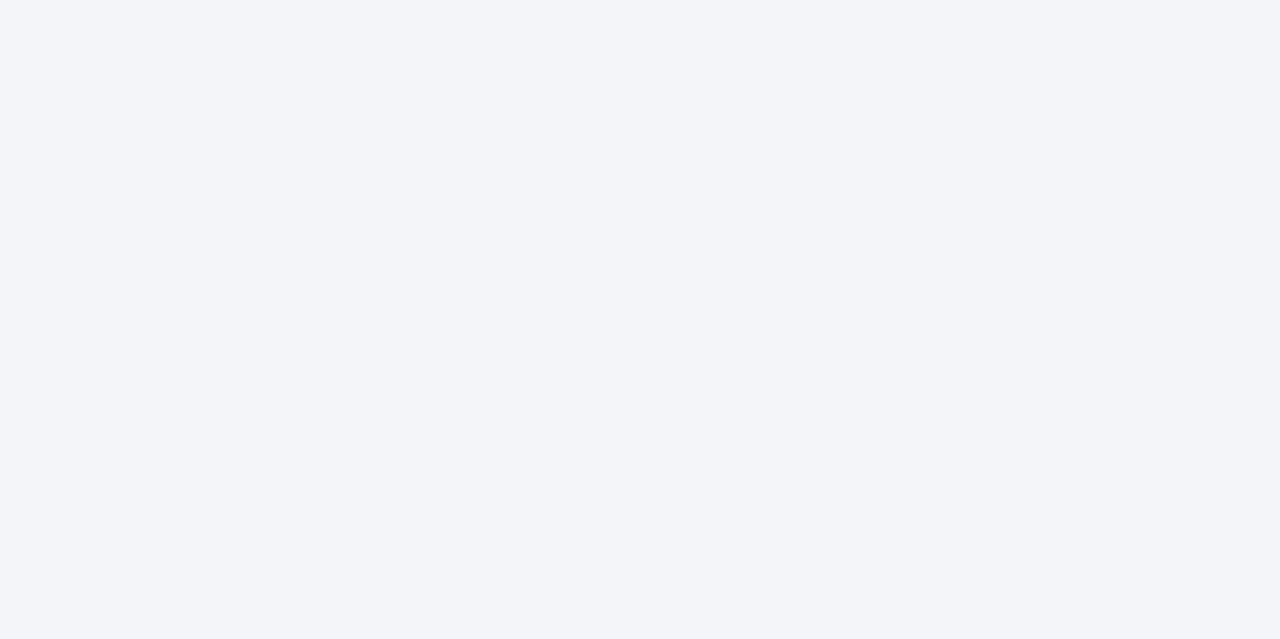 scroll, scrollTop: 0, scrollLeft: 0, axis: both 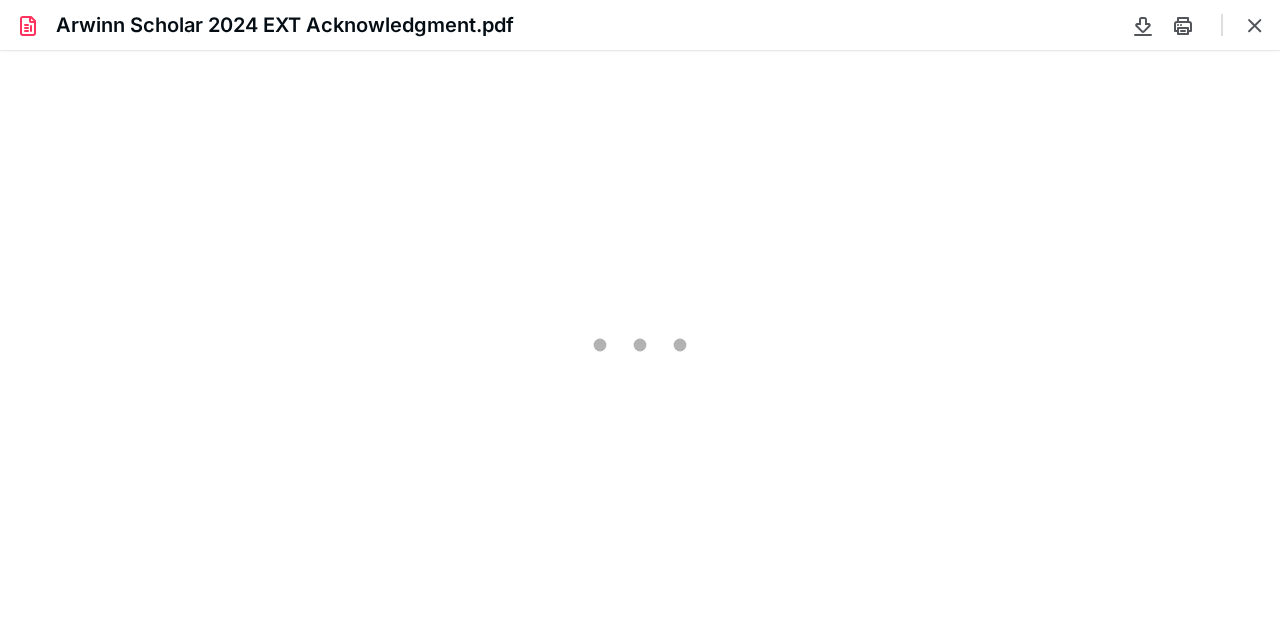 type on "70" 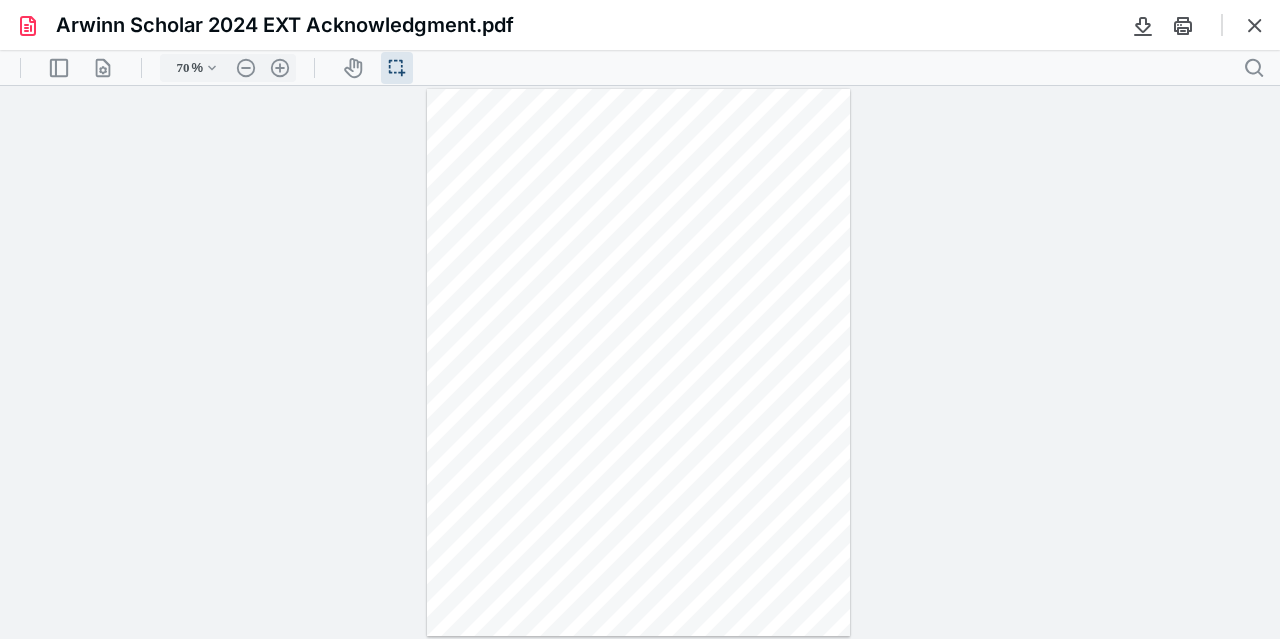 scroll, scrollTop: 0, scrollLeft: 0, axis: both 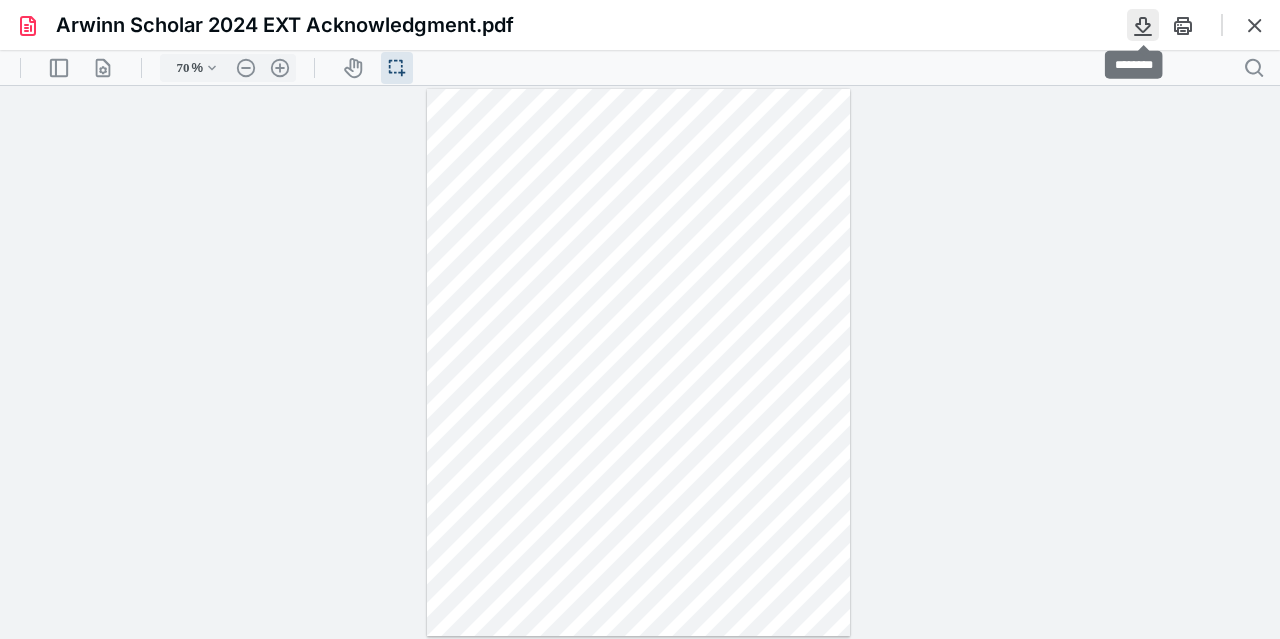 click at bounding box center [1143, 25] 